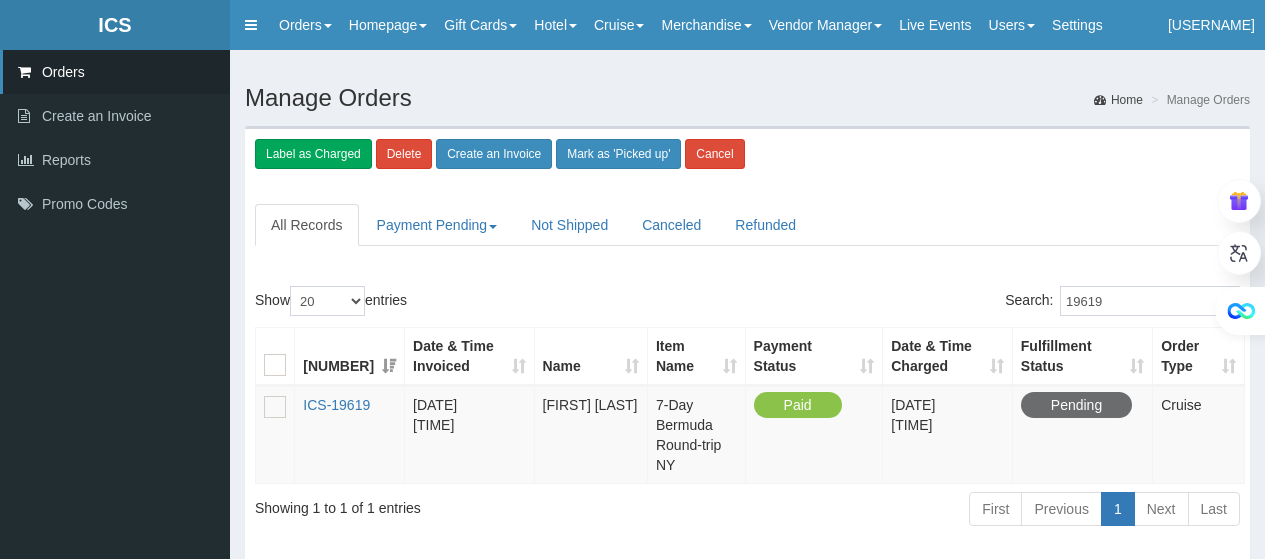 scroll, scrollTop: 0, scrollLeft: 0, axis: both 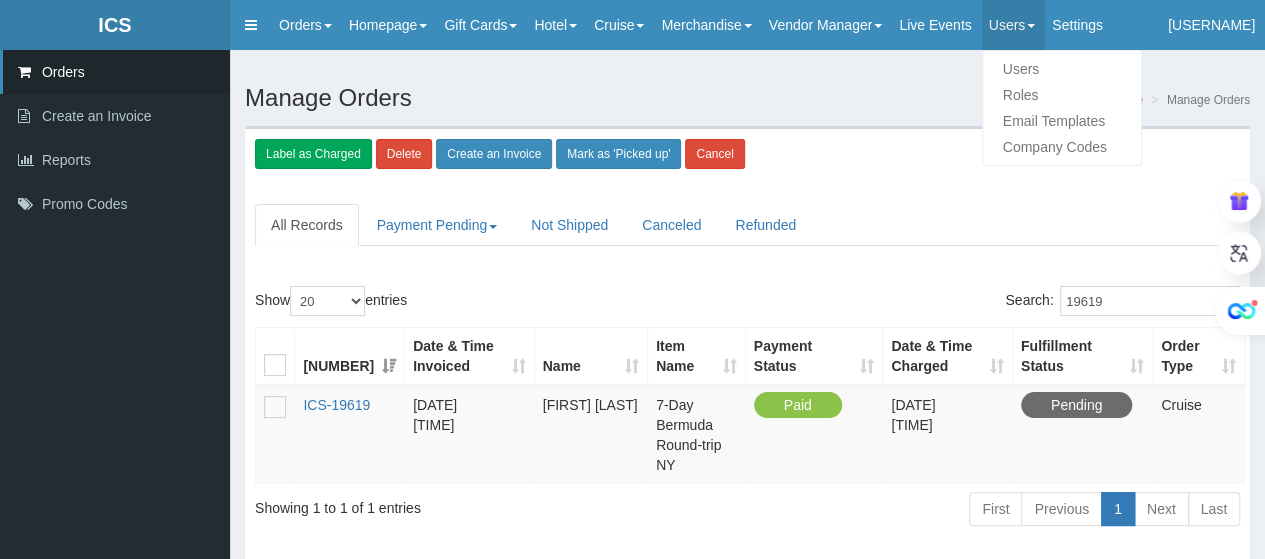 click on "[USERS]" at bounding box center (307, 25) 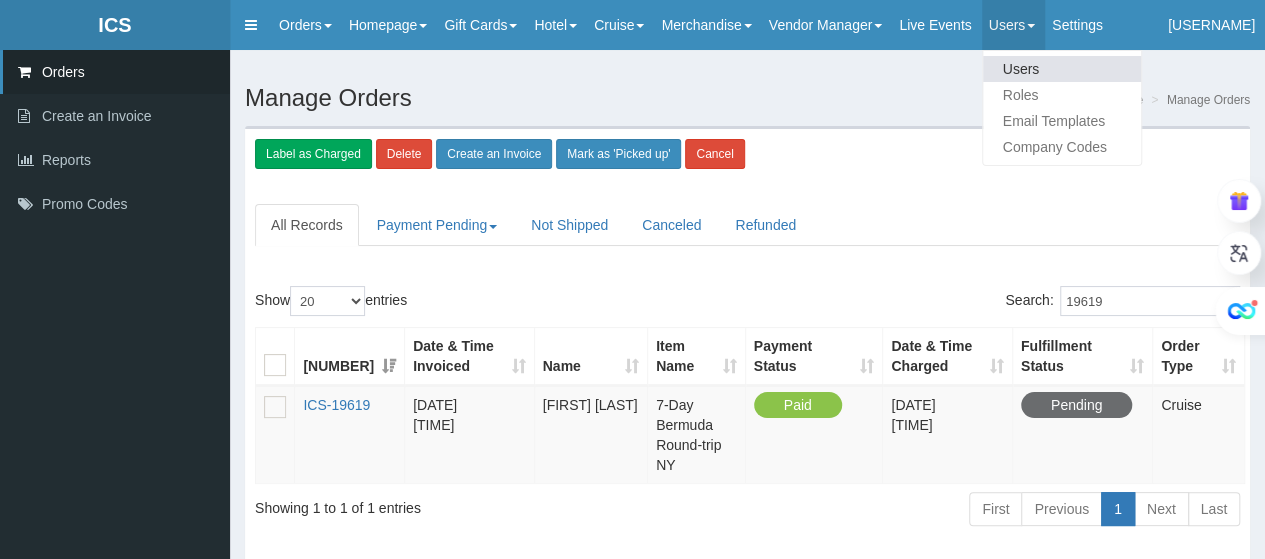 click on "[USERS]" at bounding box center (1062, 69) 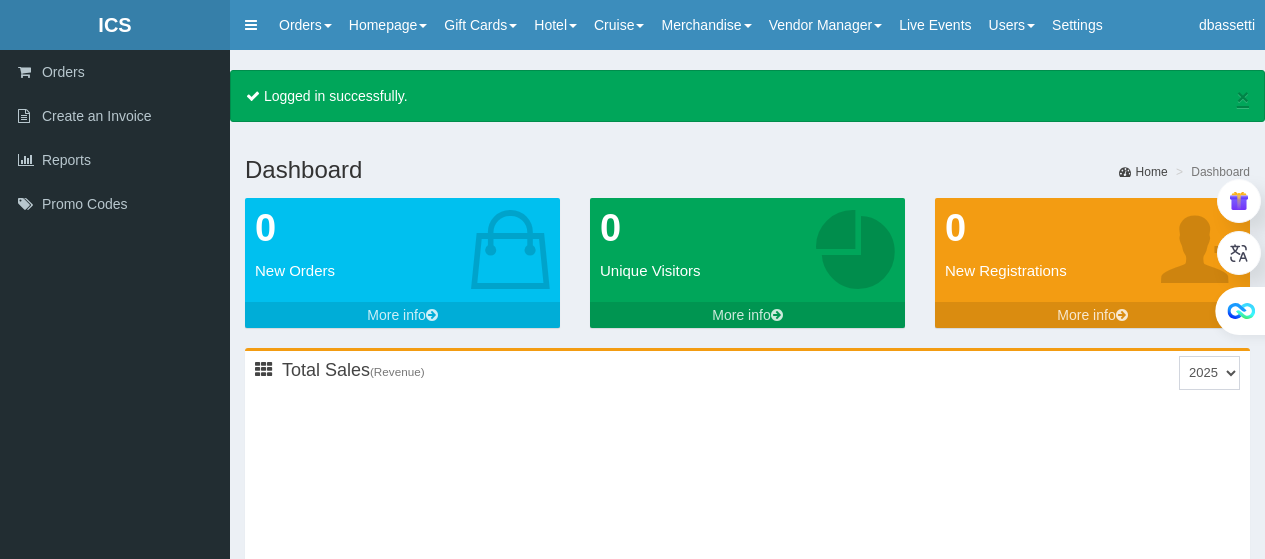 scroll, scrollTop: 0, scrollLeft: 0, axis: both 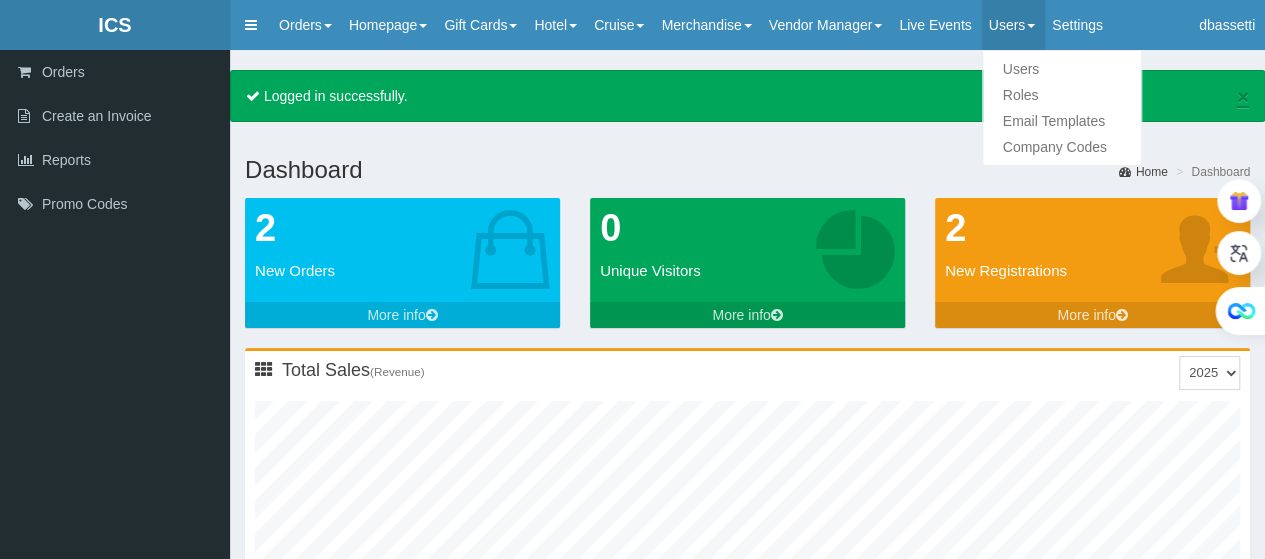 click on "Users
Roles
Email Templates
Company Codes" at bounding box center [0, 0] 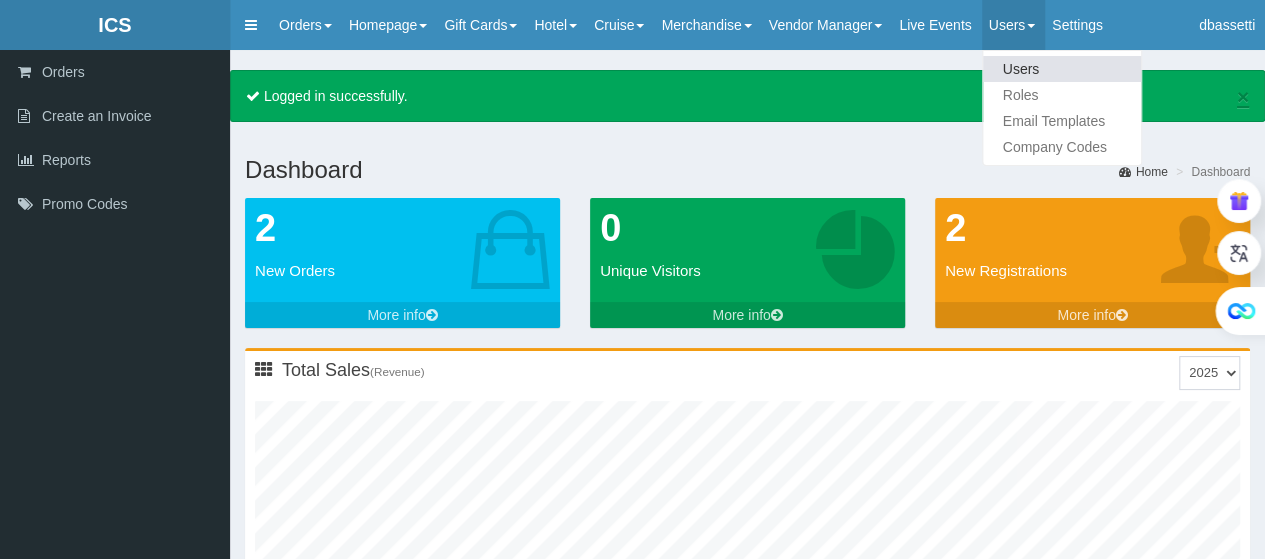 click on "[USERS]" at bounding box center (1062, 69) 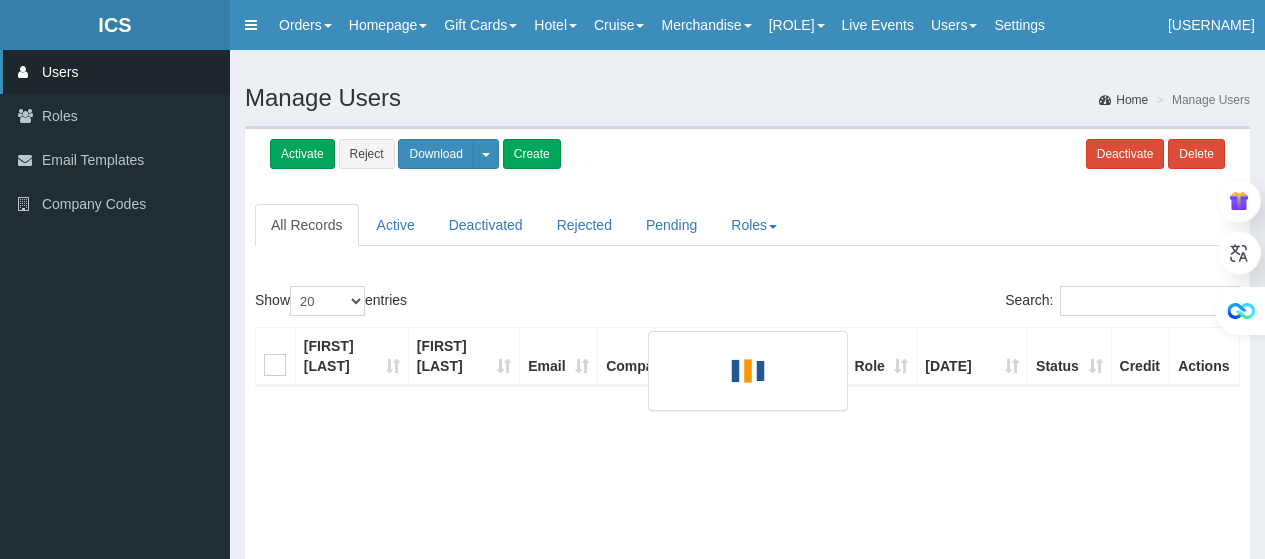 scroll, scrollTop: 0, scrollLeft: 0, axis: both 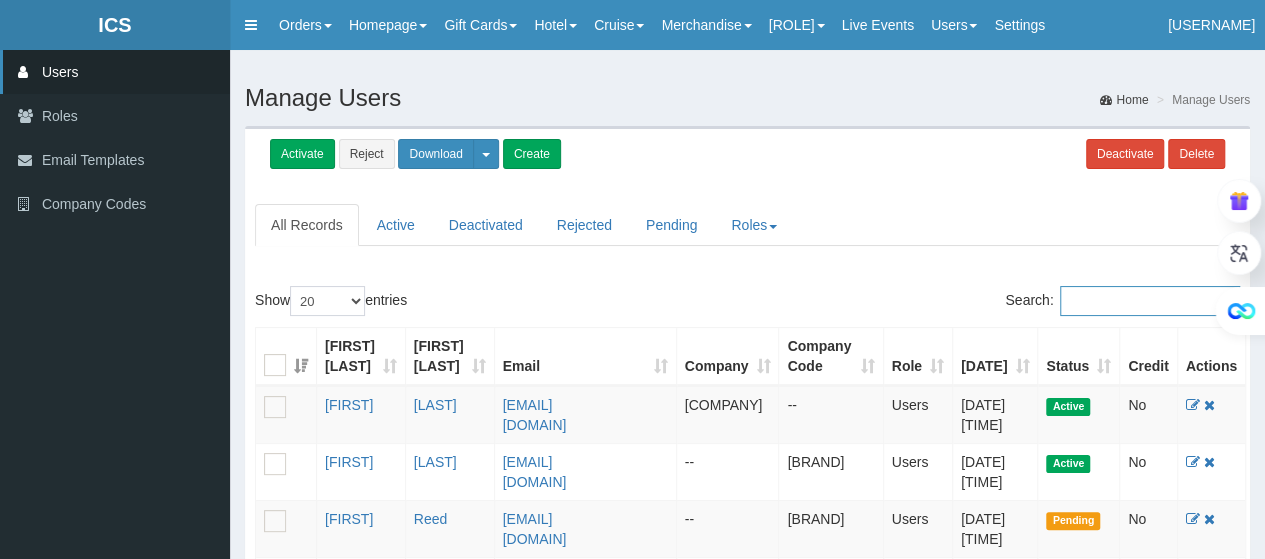 click on "Search:" at bounding box center (1150, 301) 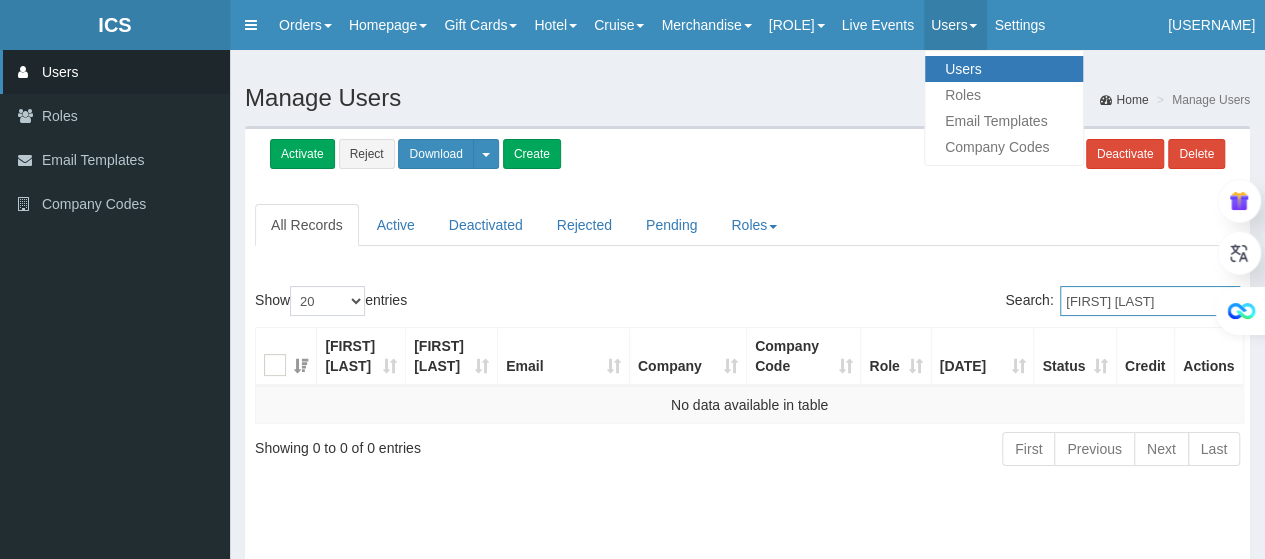 type on "[FIRST] [LAST]" 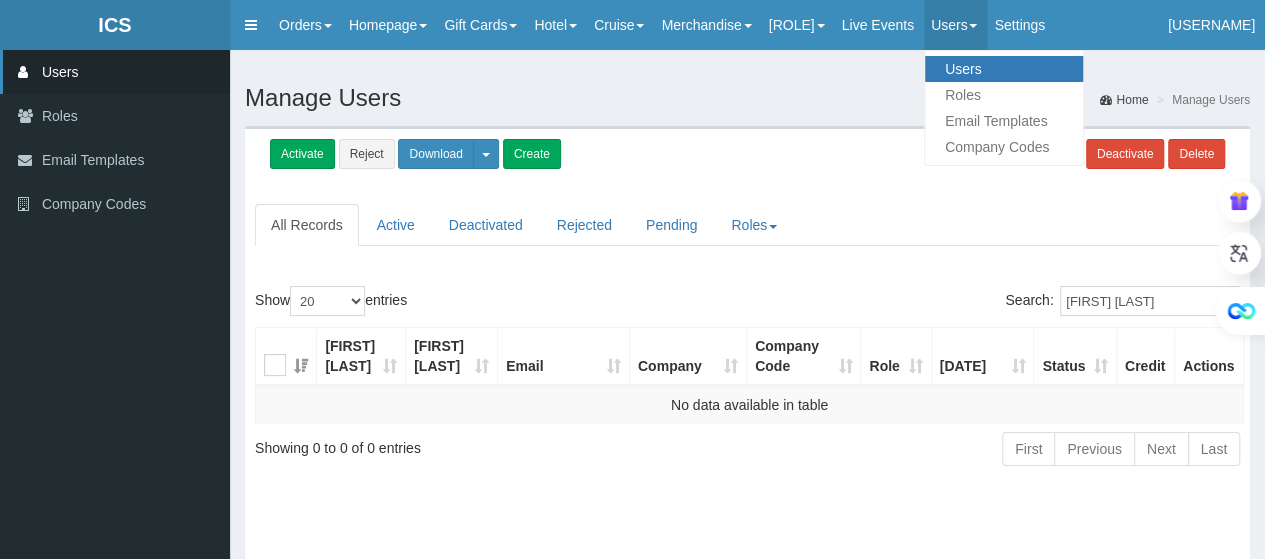 click on "[USERS]" at bounding box center [1004, 69] 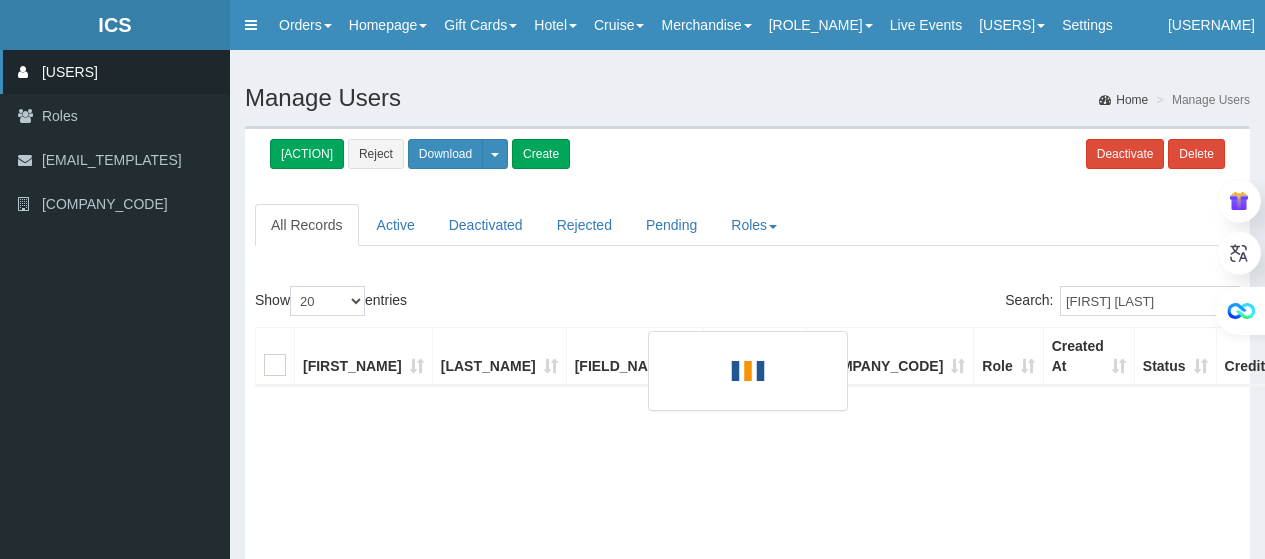 scroll, scrollTop: 0, scrollLeft: 0, axis: both 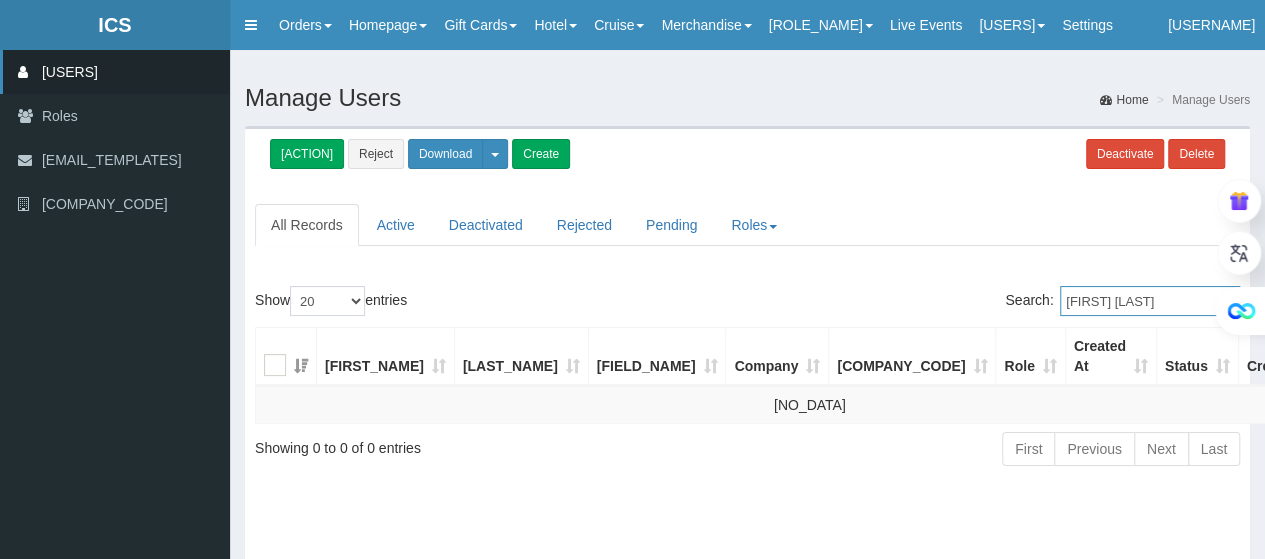 drag, startPoint x: 1116, startPoint y: 299, endPoint x: 968, endPoint y: 321, distance: 149.6262 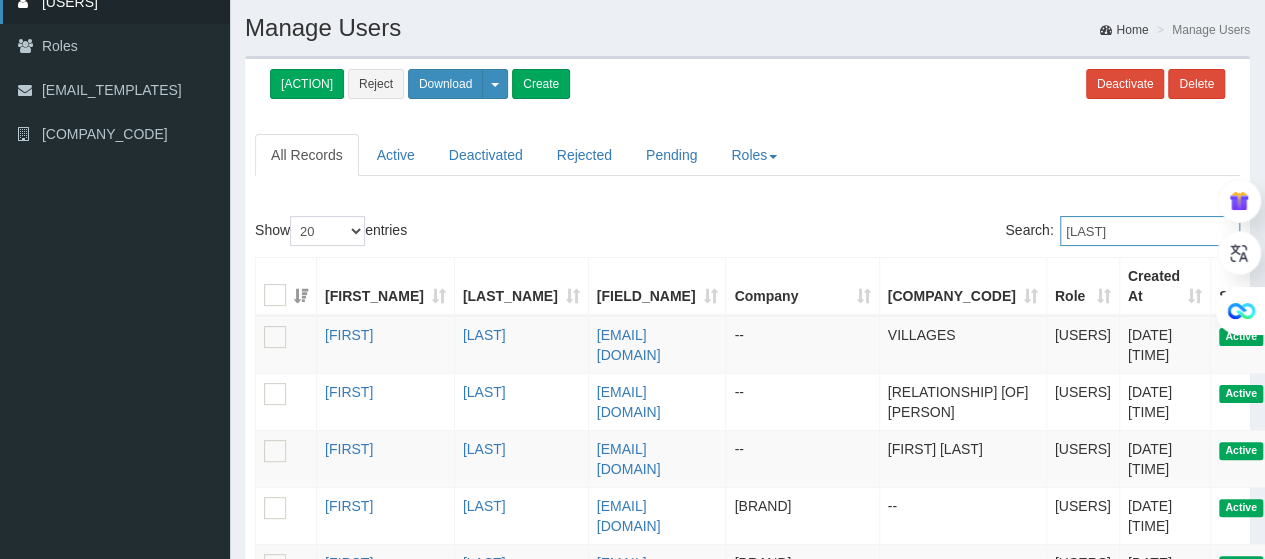 scroll, scrollTop: 0, scrollLeft: 0, axis: both 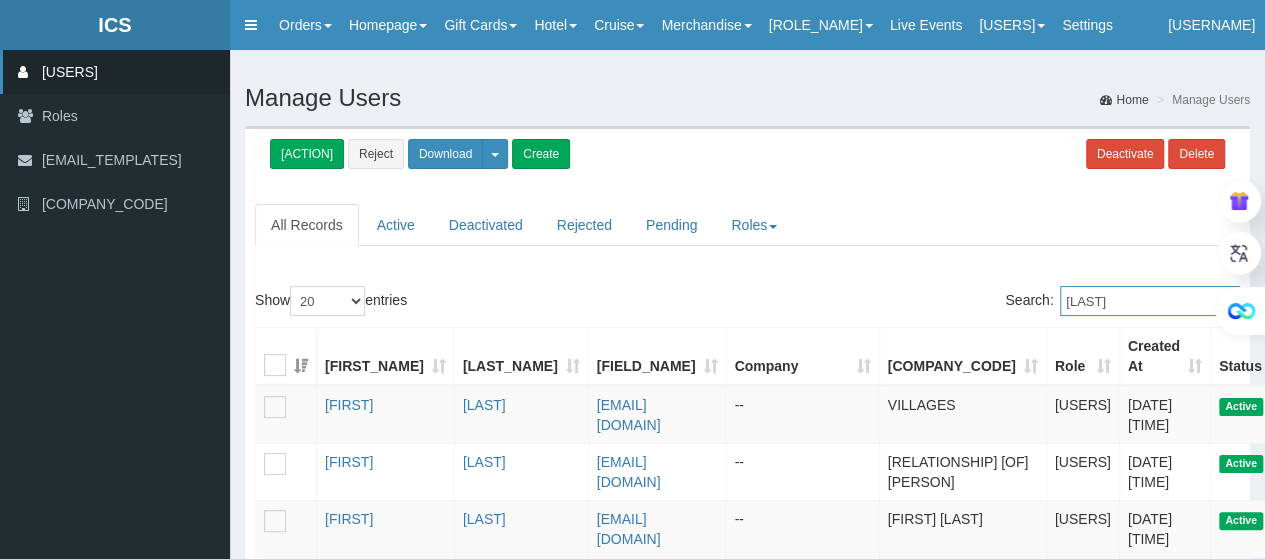 type on "[LAST]" 